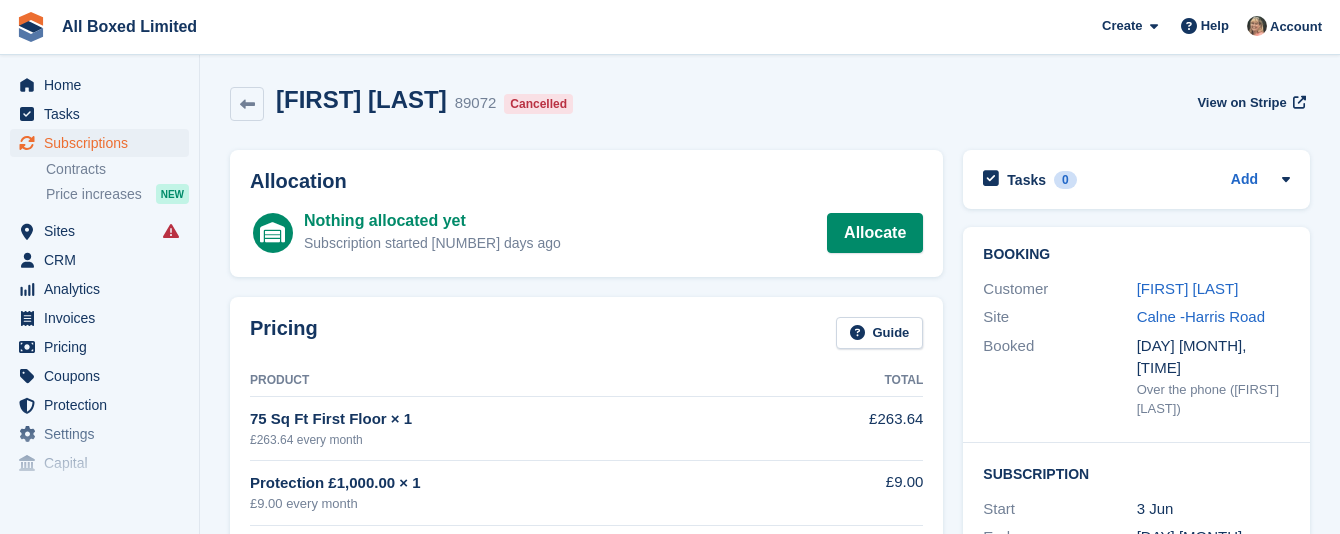 scroll, scrollTop: 0, scrollLeft: 0, axis: both 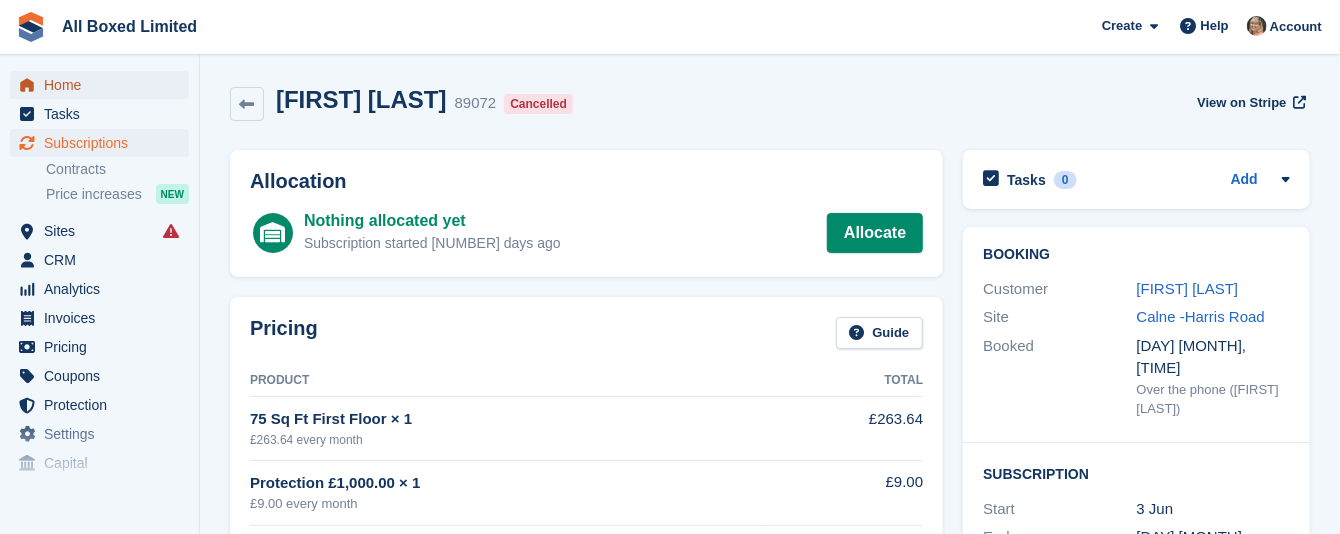 click on "Home" at bounding box center (104, 85) 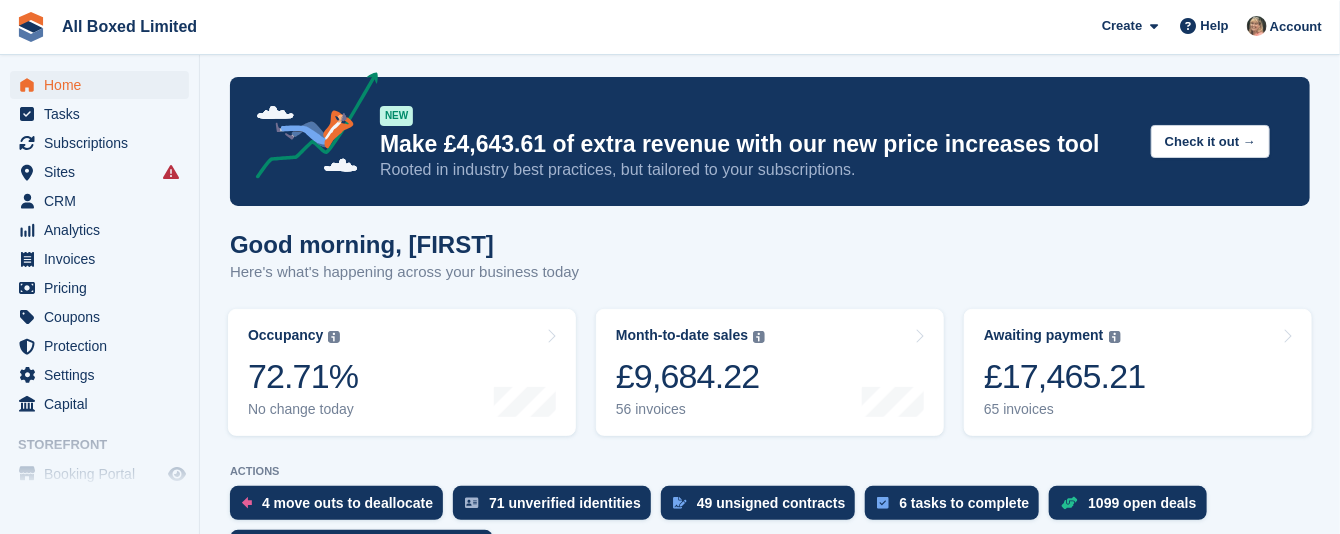 scroll, scrollTop: 0, scrollLeft: 0, axis: both 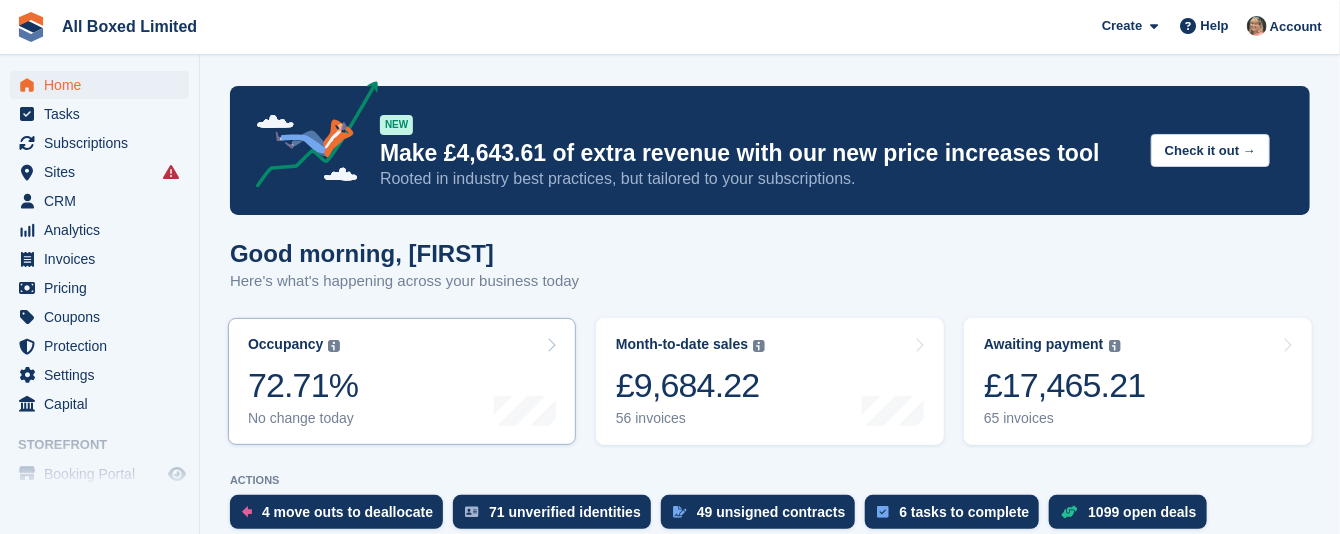 click on "No change today" at bounding box center [303, 418] 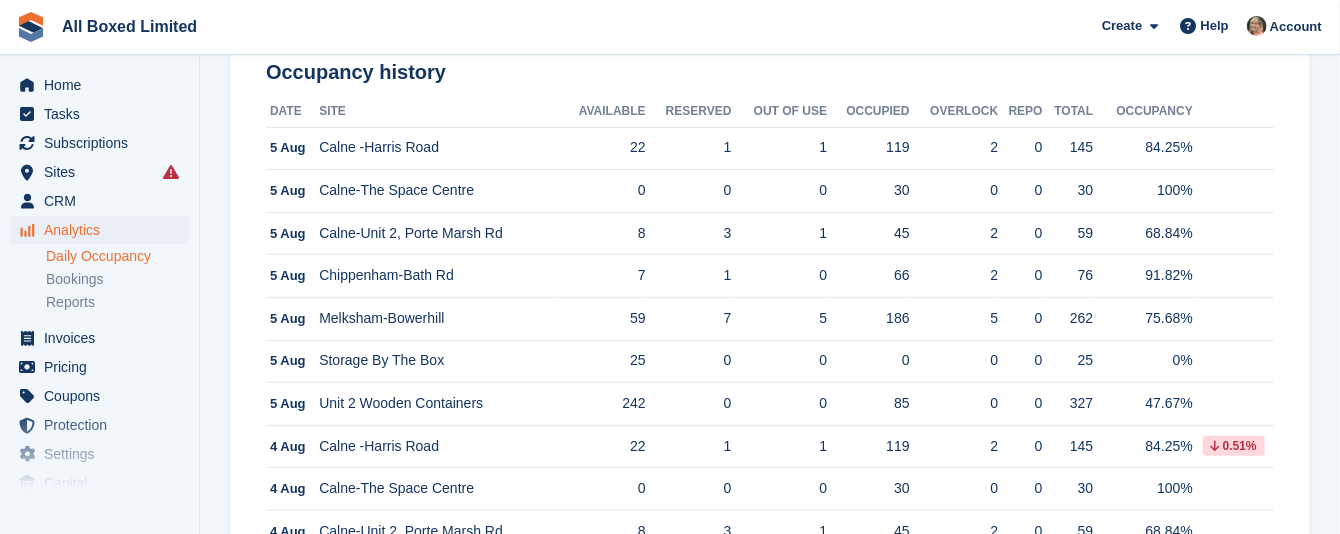 scroll, scrollTop: 300, scrollLeft: 0, axis: vertical 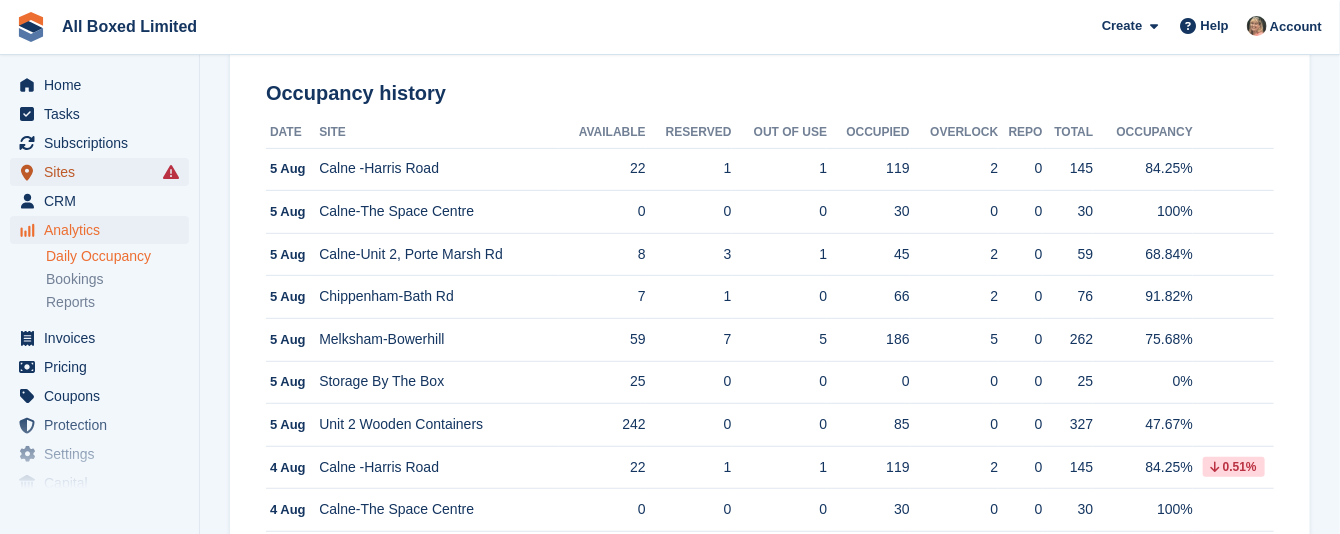 click on "Sites" at bounding box center (104, 172) 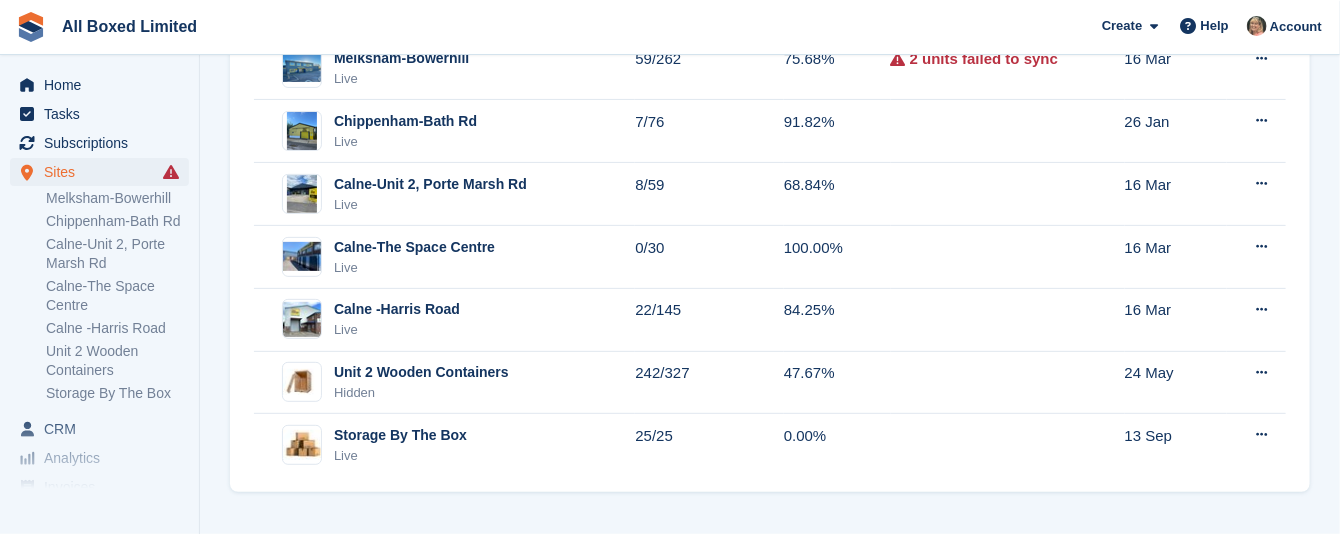 scroll, scrollTop: 0, scrollLeft: 0, axis: both 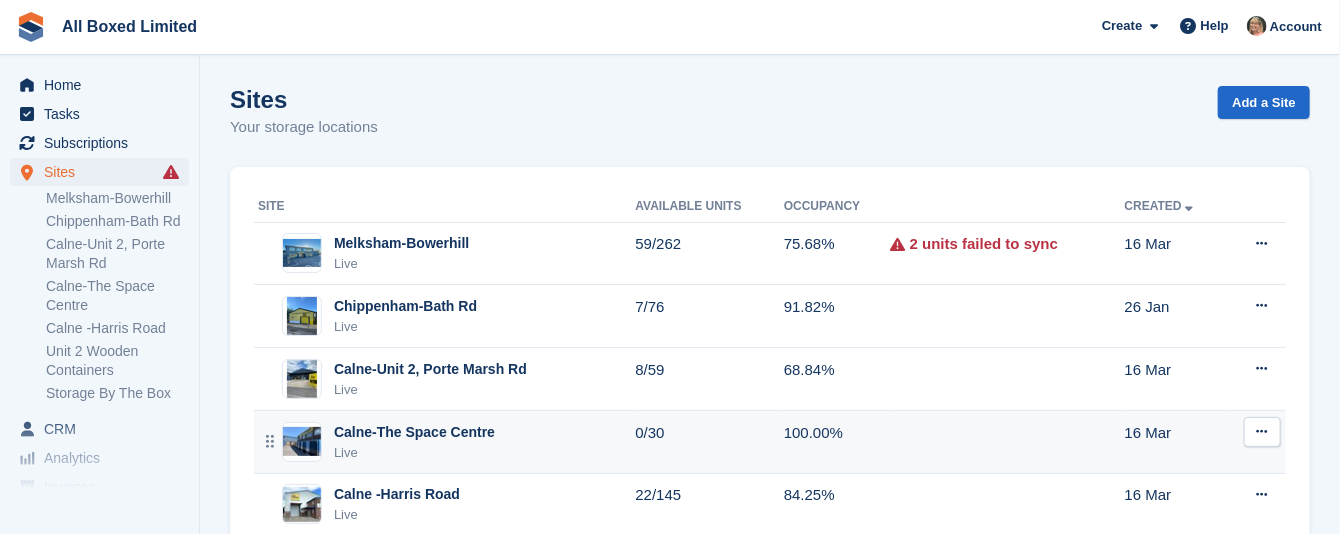 click on "Calne-The Space Centre
Live" at bounding box center (446, 442) 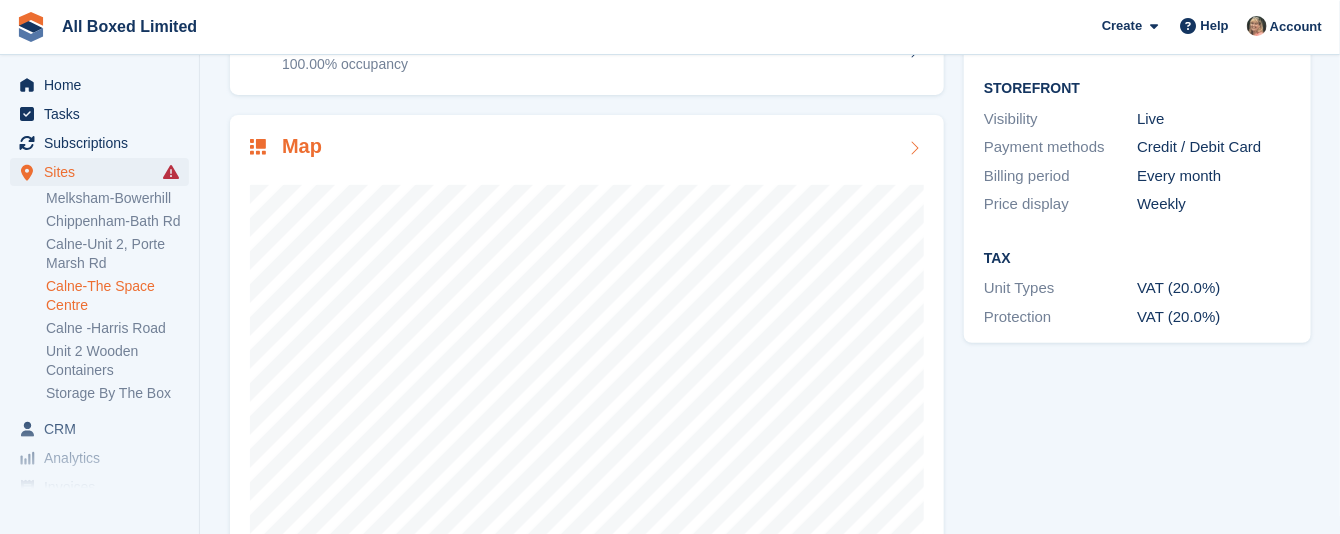 scroll, scrollTop: 300, scrollLeft: 0, axis: vertical 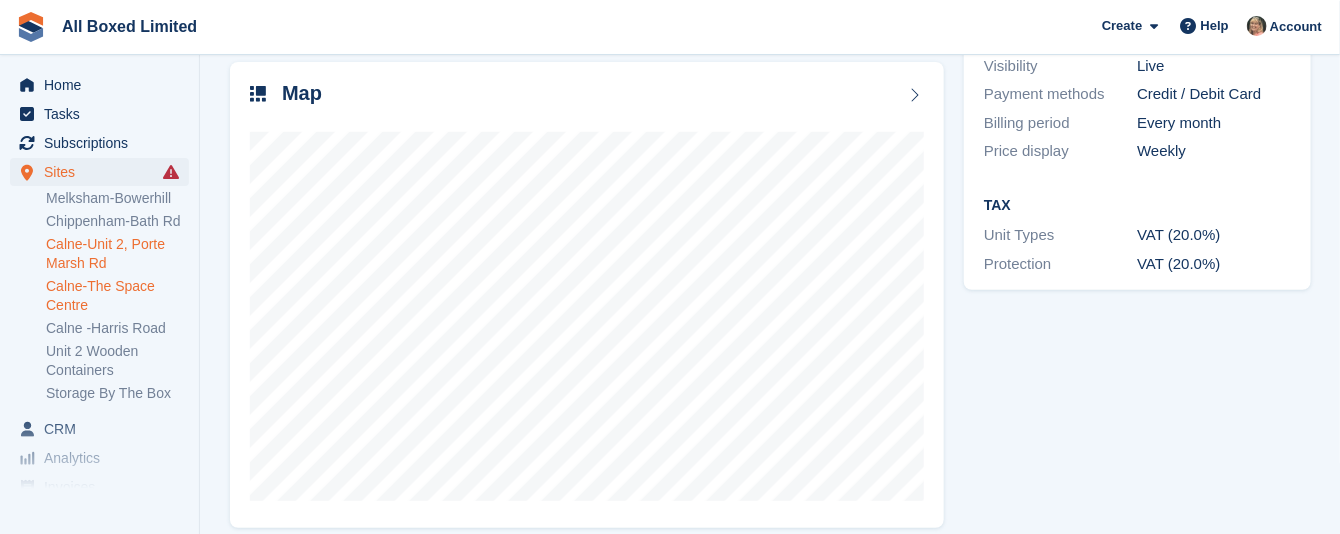 click on "Calne-Unit 2, Porte Marsh Rd" at bounding box center [117, 254] 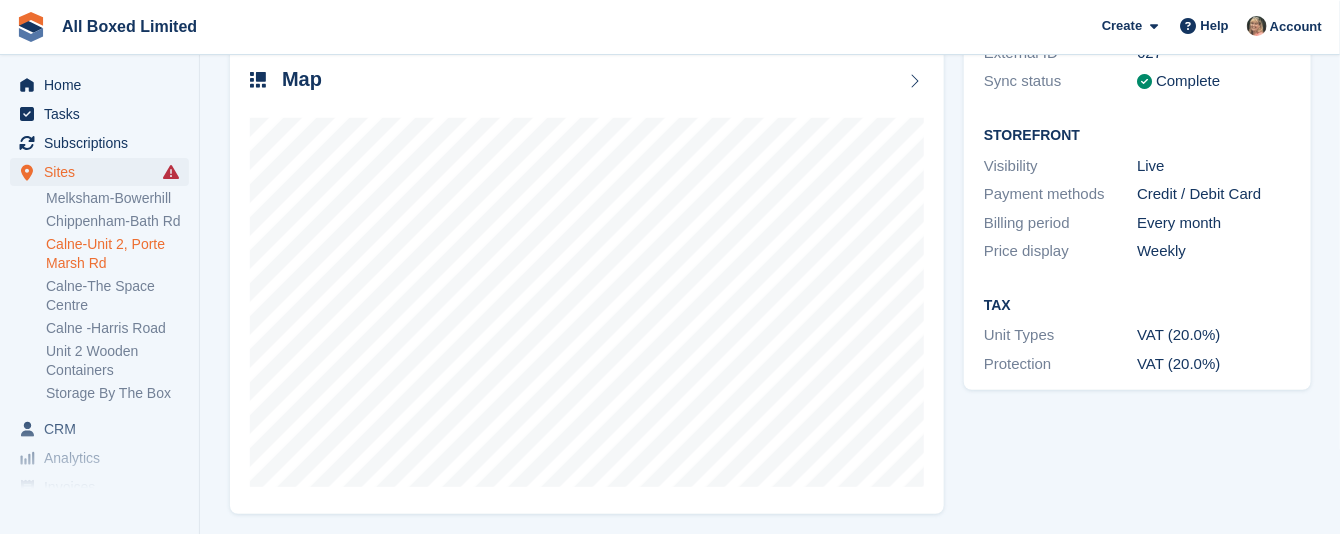 scroll, scrollTop: 319, scrollLeft: 0, axis: vertical 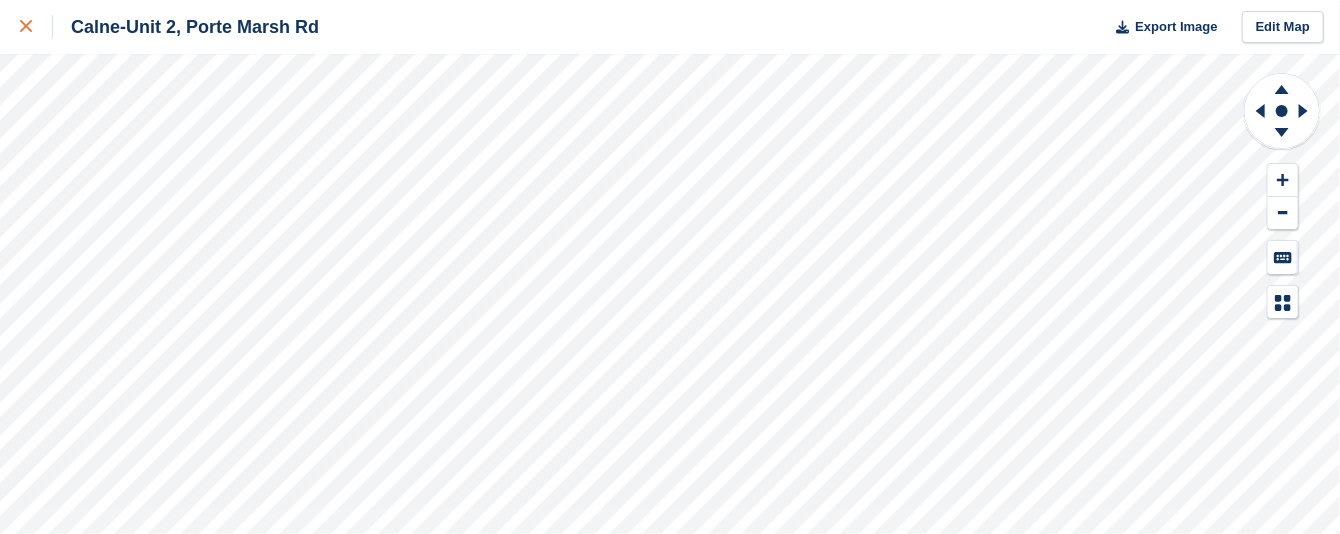 click 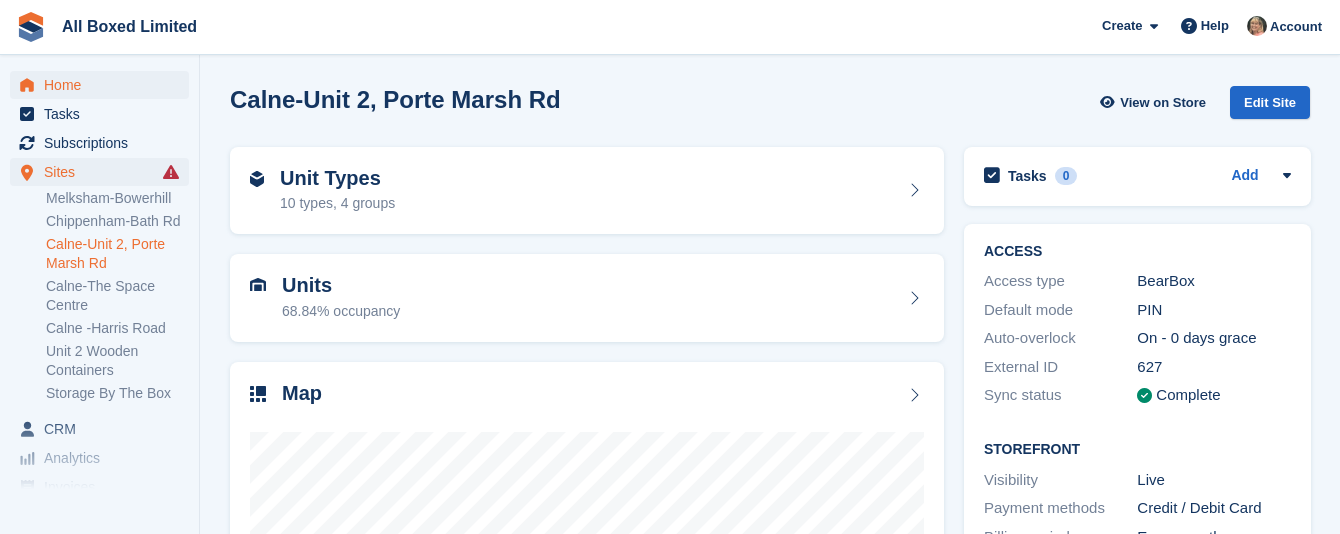 scroll, scrollTop: 0, scrollLeft: 0, axis: both 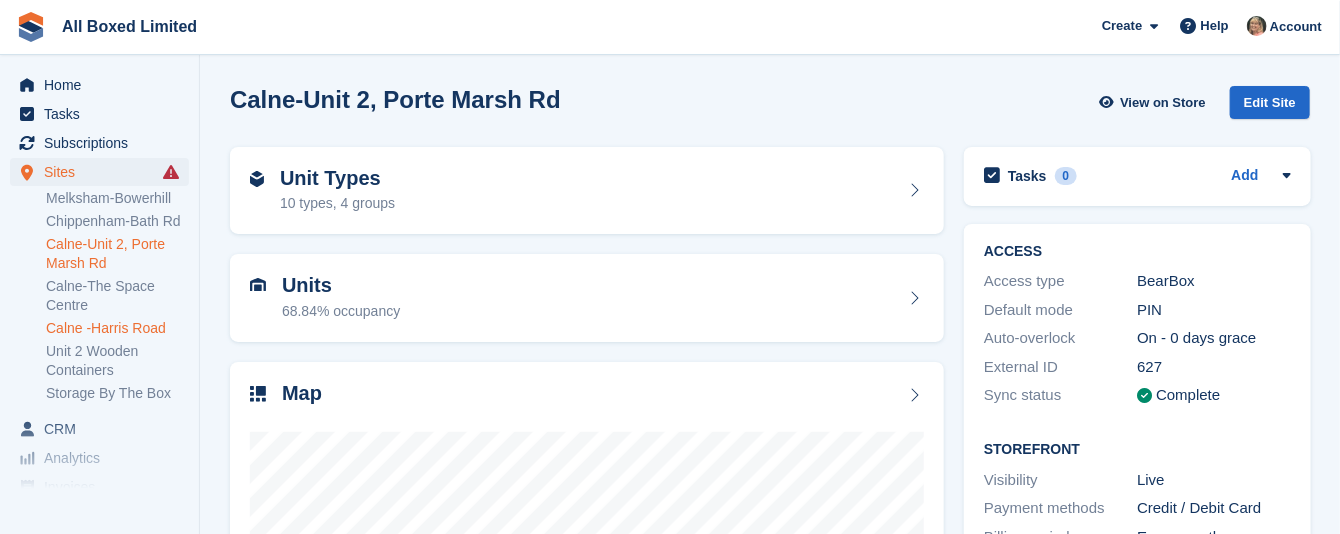 click on "Calne -Harris Road" at bounding box center (117, 328) 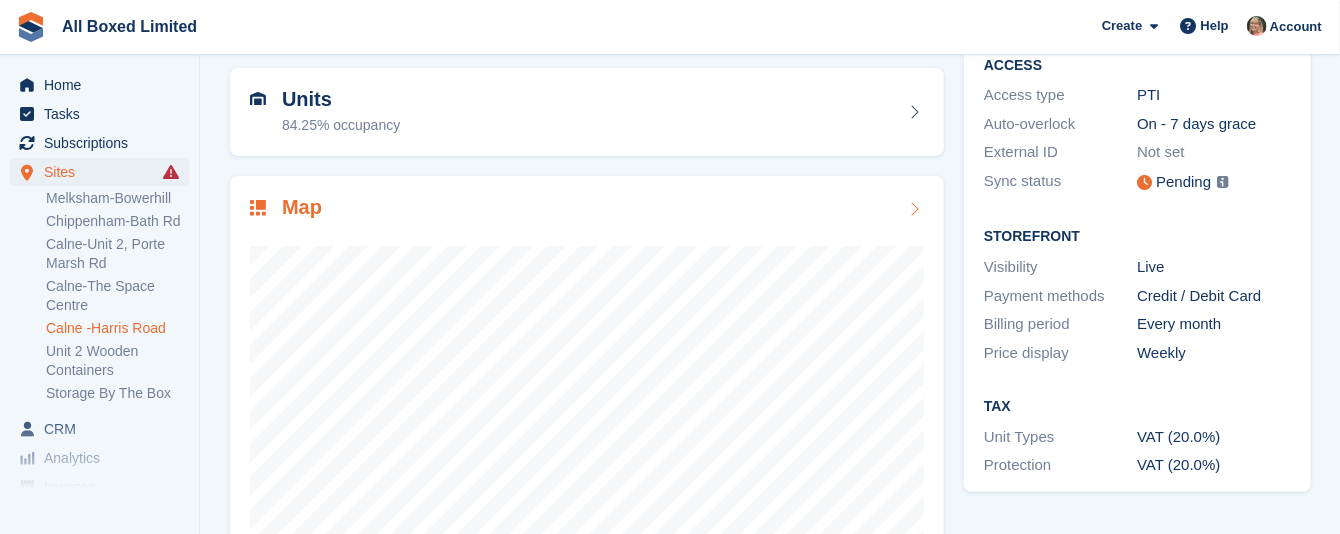 scroll, scrollTop: 300, scrollLeft: 0, axis: vertical 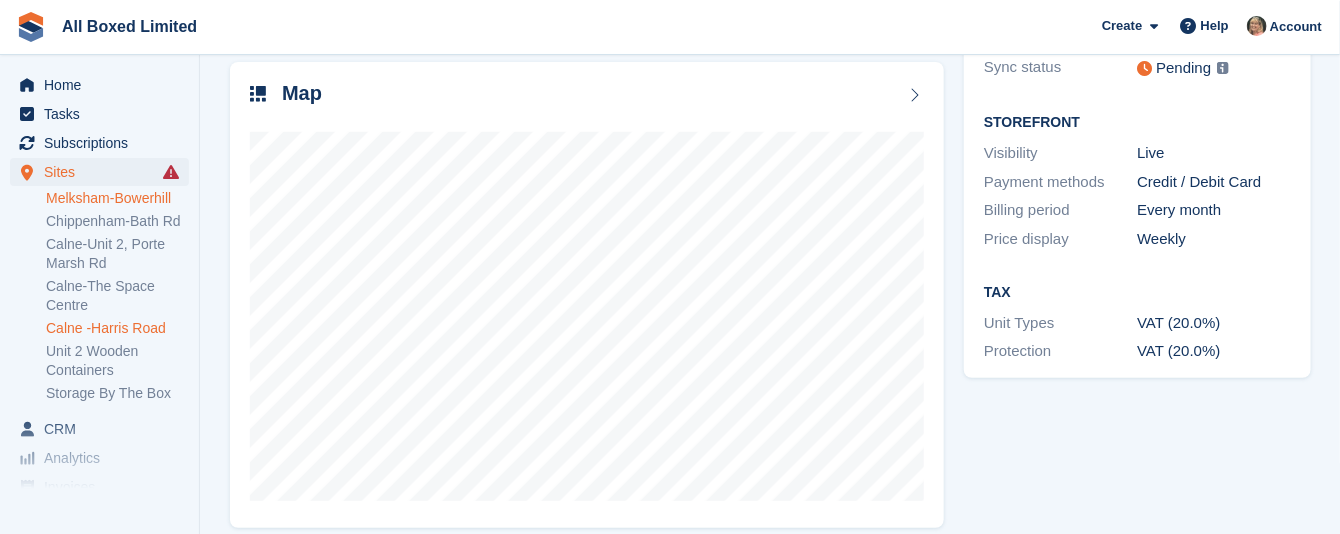 click on "Melksham-Bowerhill" at bounding box center [117, 198] 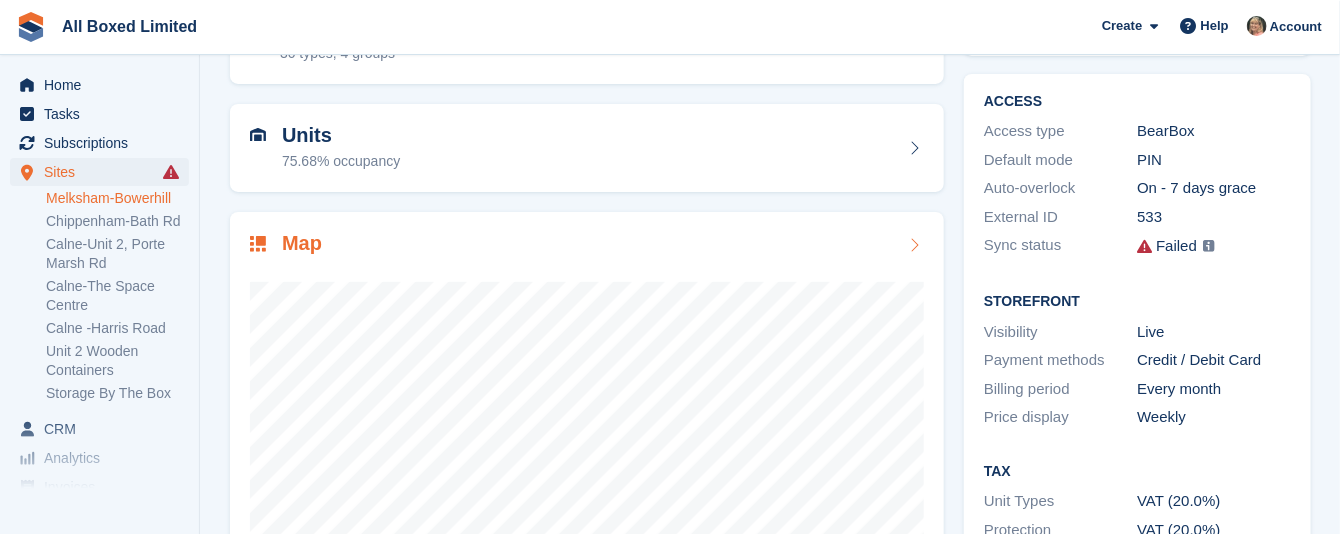 scroll, scrollTop: 300, scrollLeft: 0, axis: vertical 